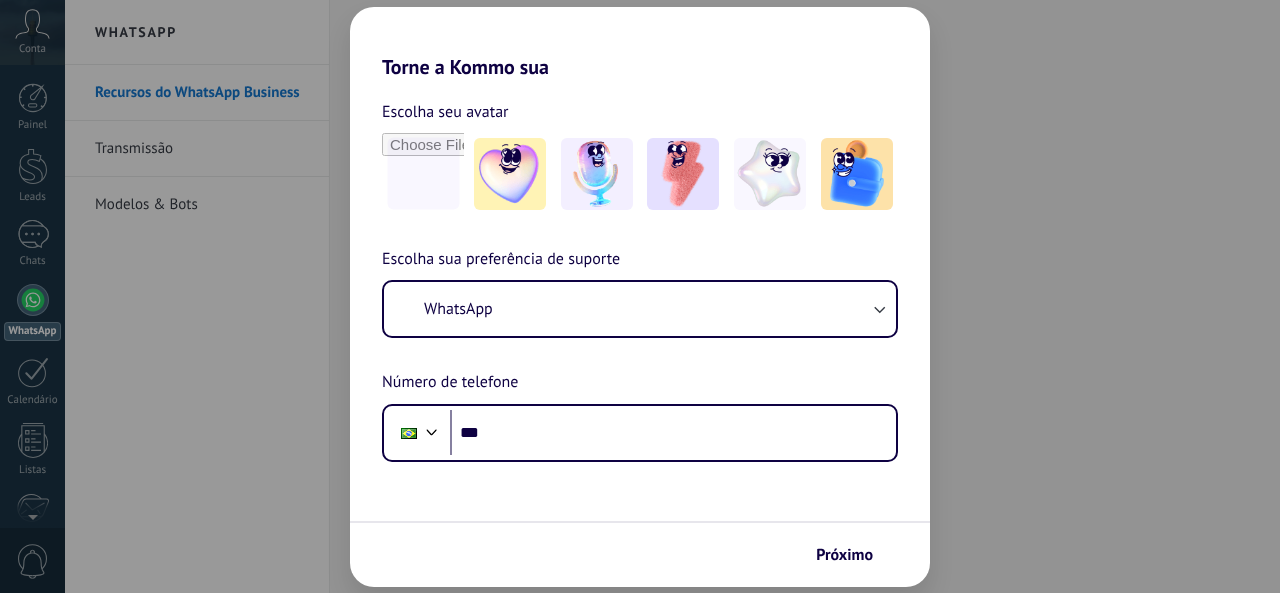 scroll, scrollTop: 0, scrollLeft: 0, axis: both 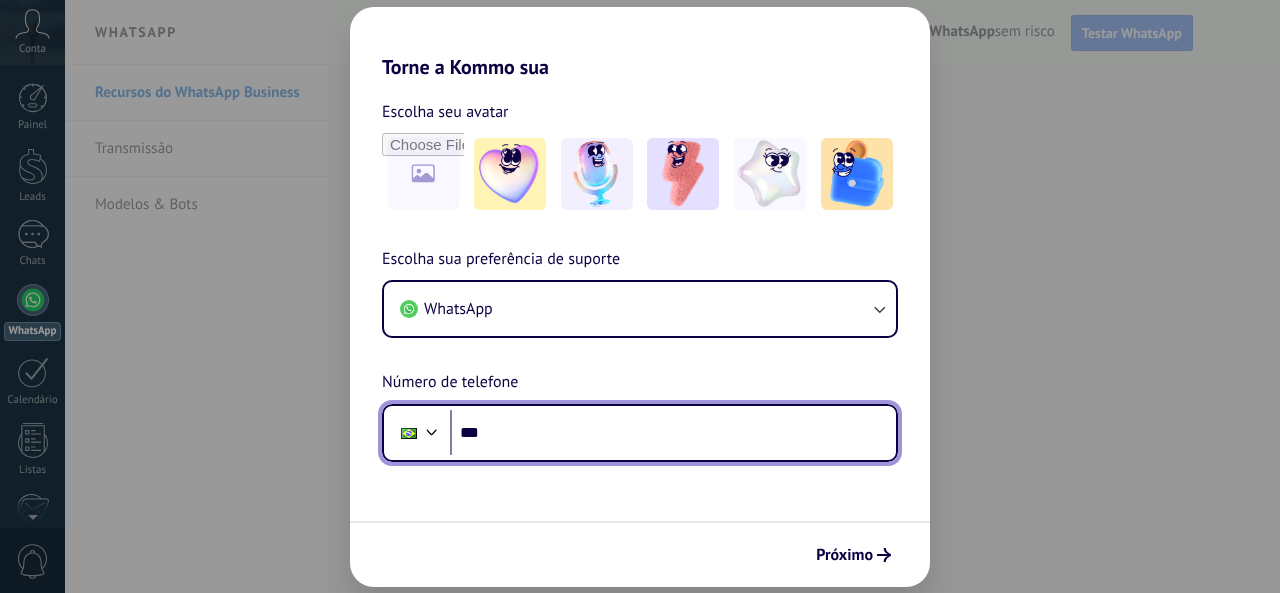 drag, startPoint x: 541, startPoint y: 446, endPoint x: 530, endPoint y: 443, distance: 11.401754 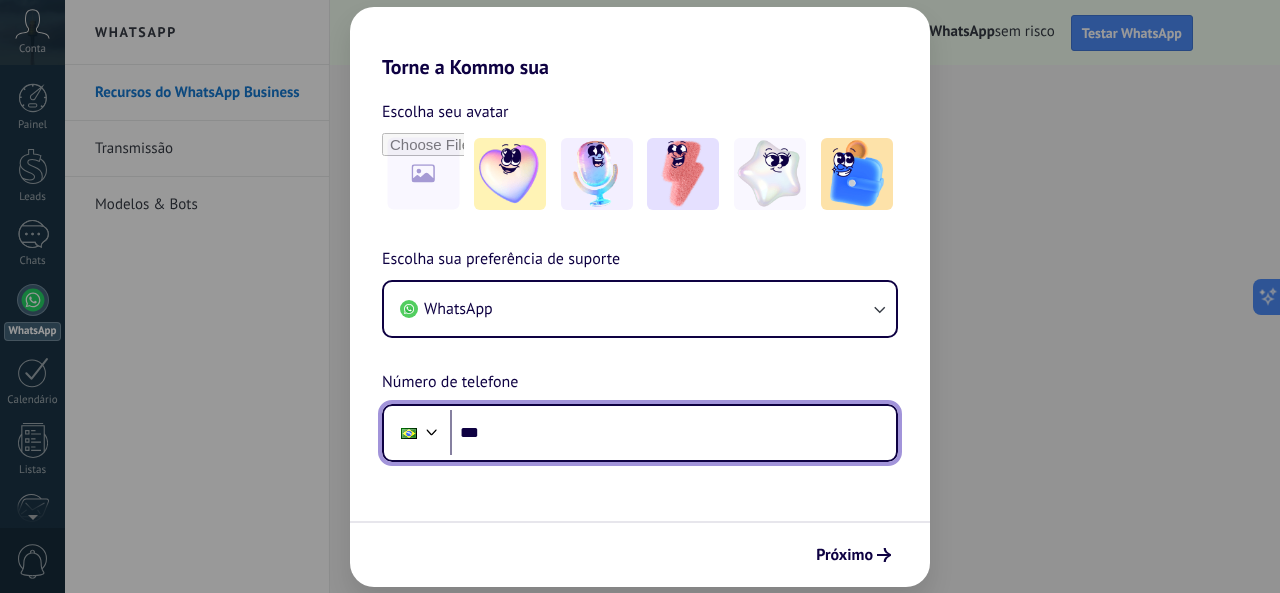 scroll, scrollTop: 0, scrollLeft: 0, axis: both 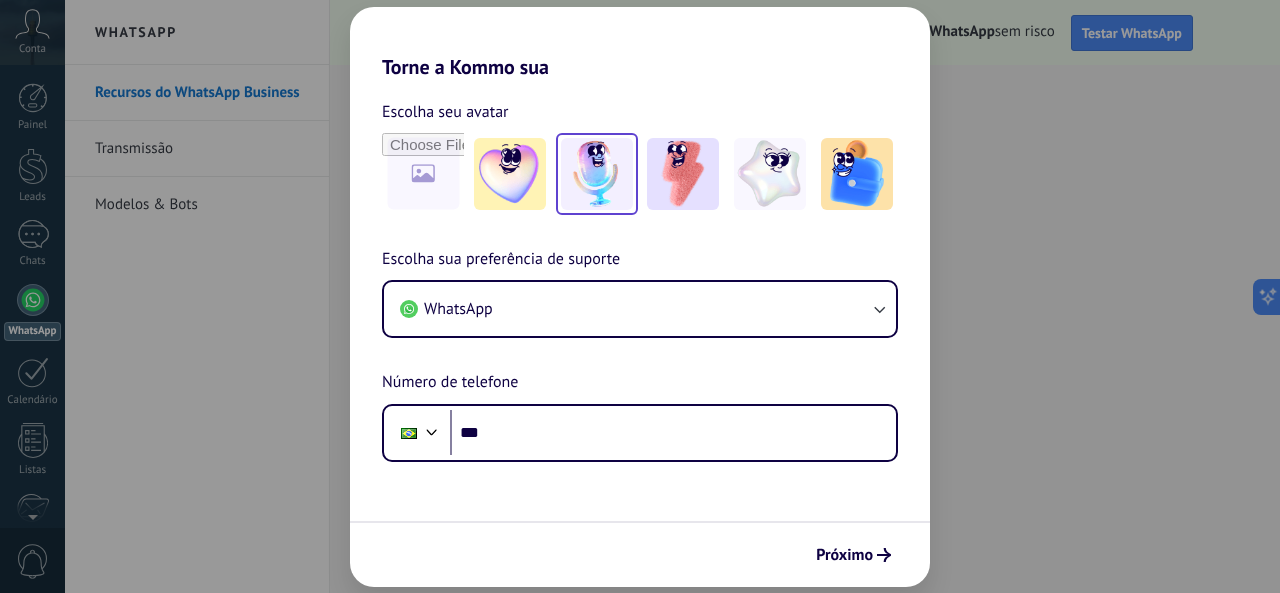 click at bounding box center [597, 174] 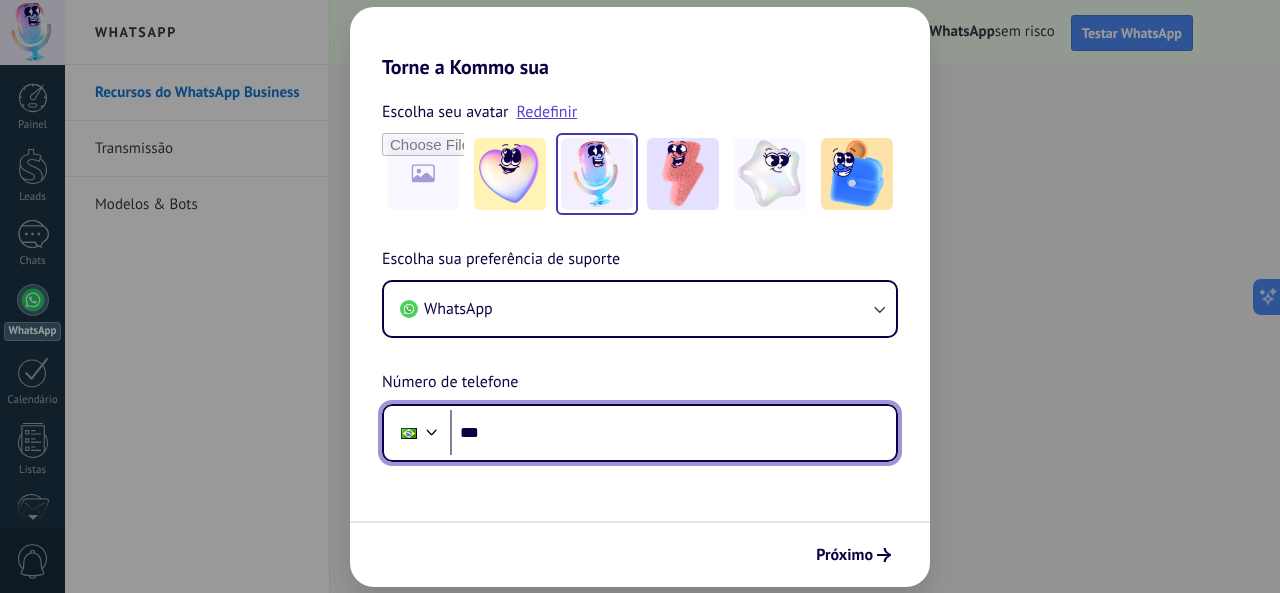 click on "***" at bounding box center (673, 433) 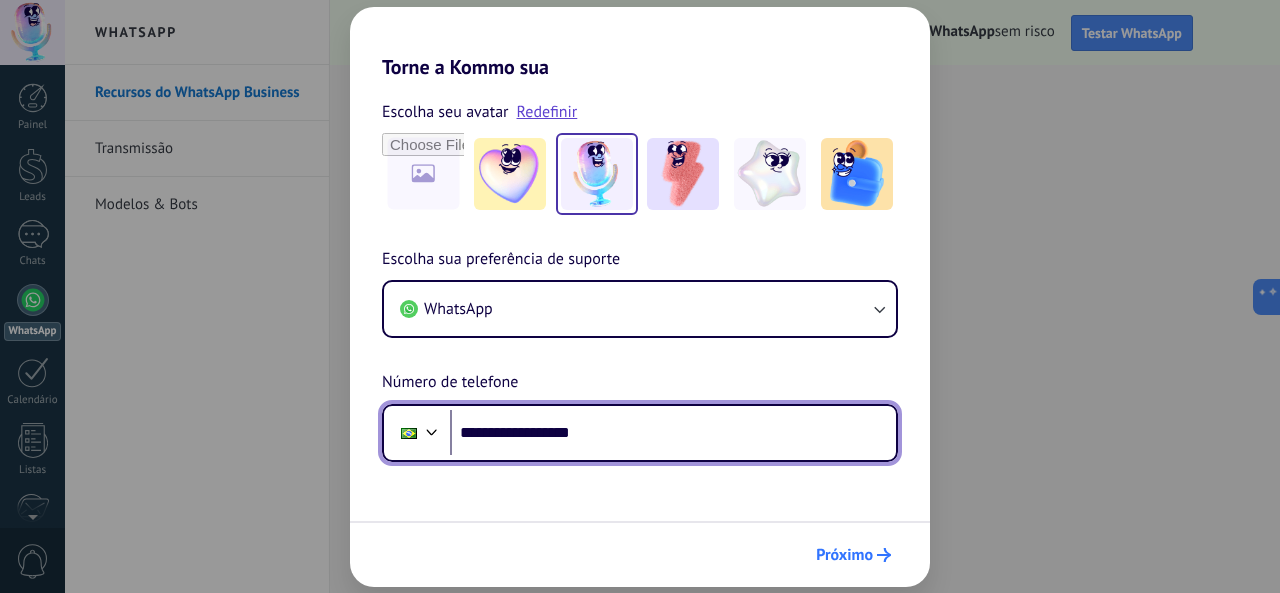 type on "**********" 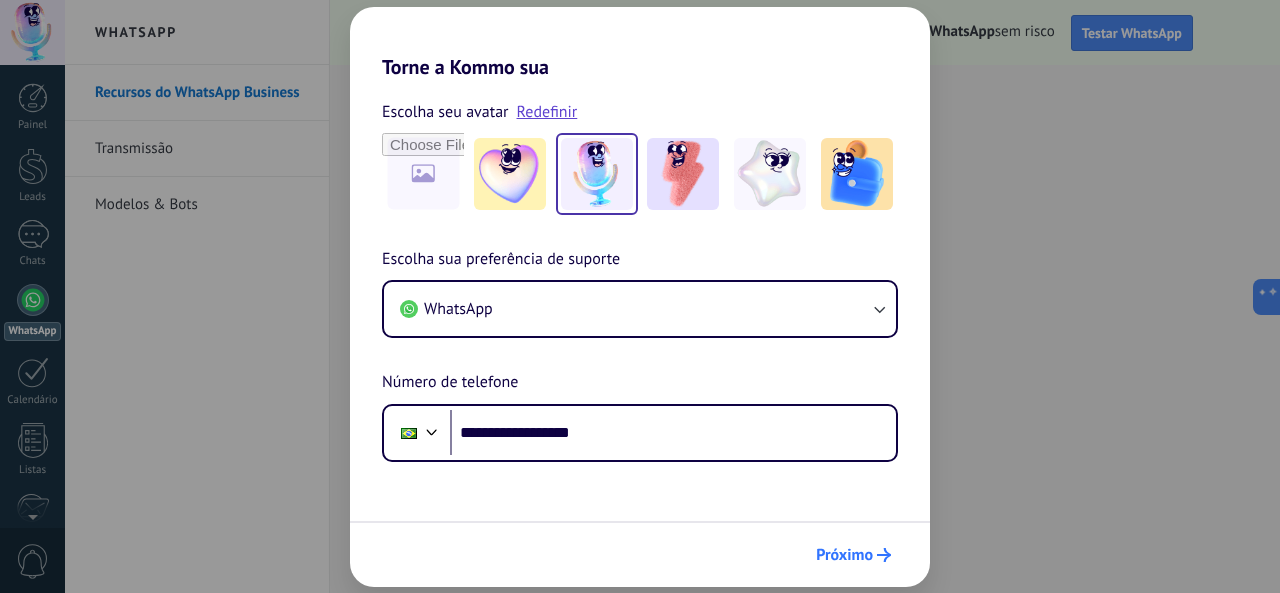 click on "Próximo" at bounding box center [844, 555] 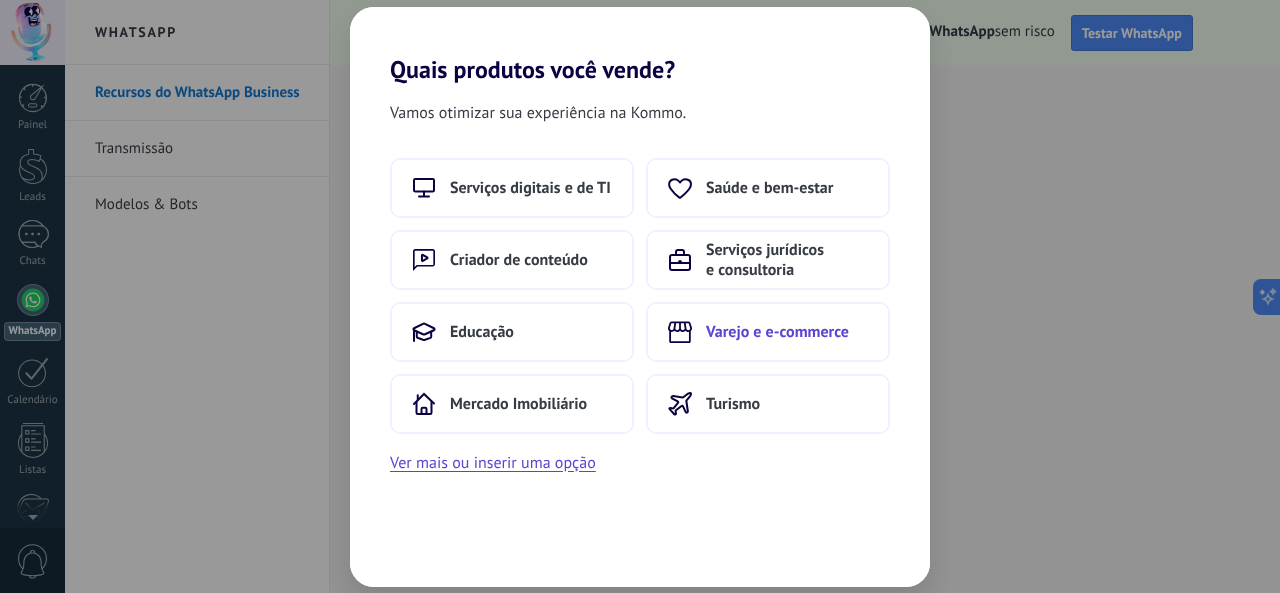 click on "Varejo e e-commerce" at bounding box center [768, 332] 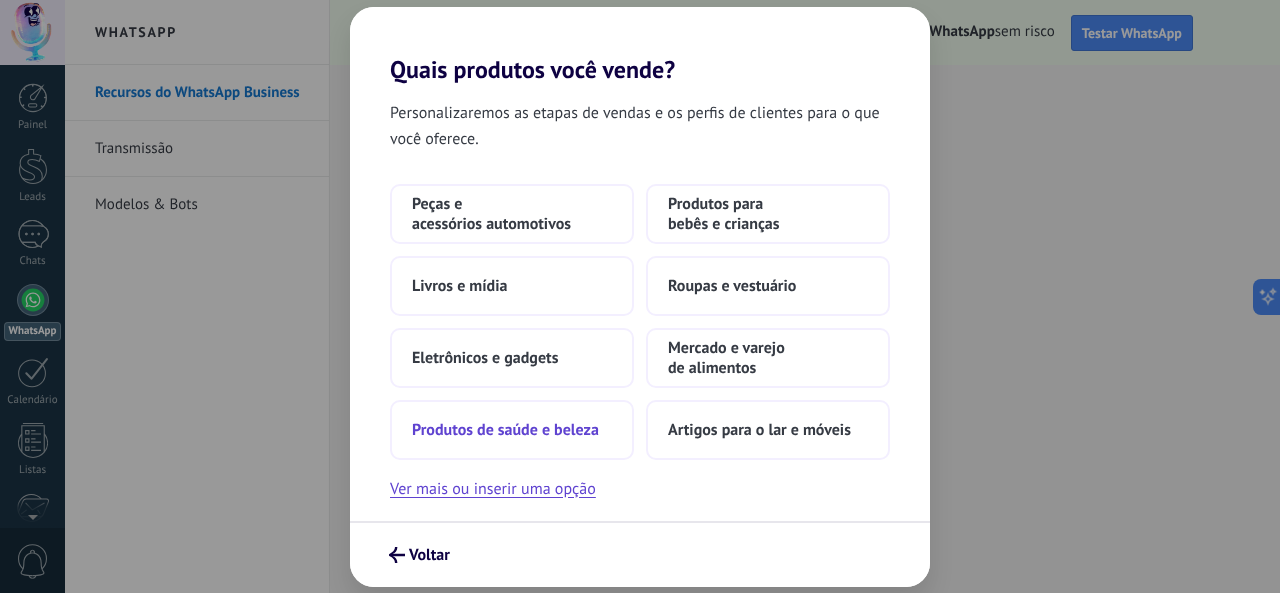 click on "Produtos de saúde e beleza" at bounding box center (512, 430) 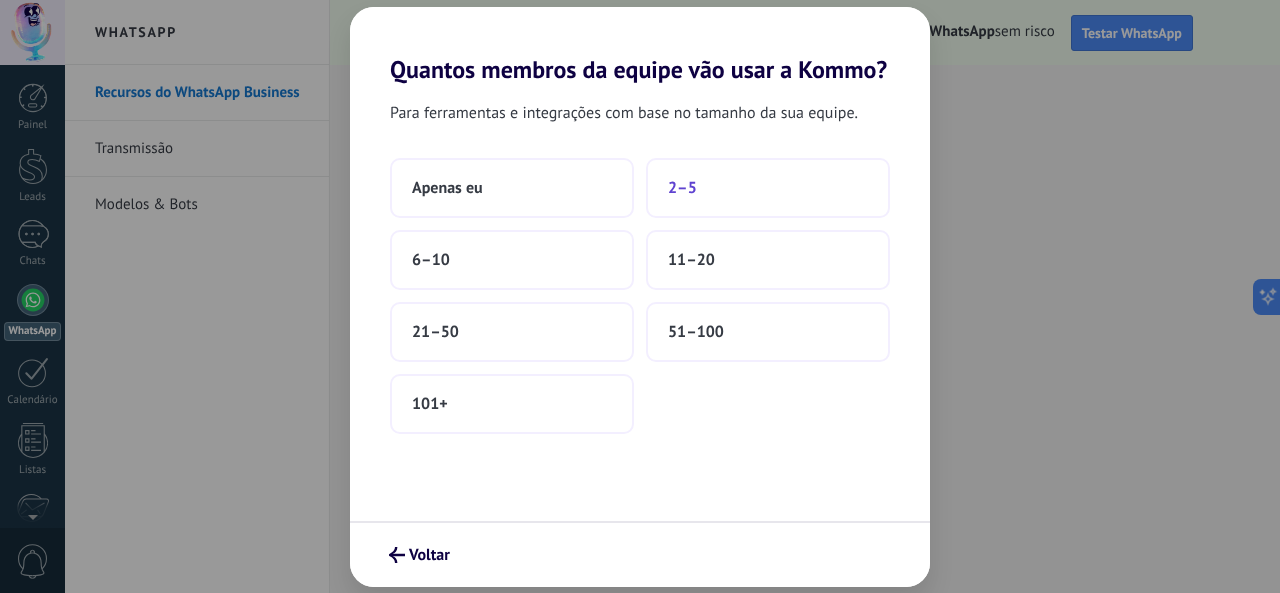 click on "2–5" at bounding box center [768, 188] 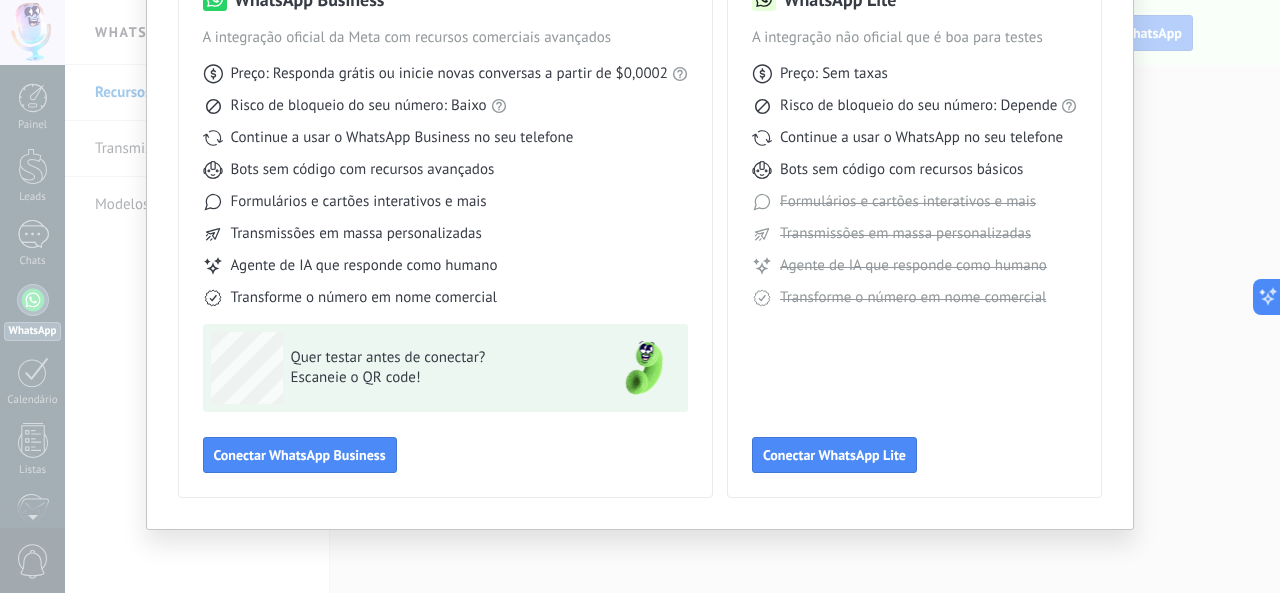 scroll, scrollTop: 191, scrollLeft: 0, axis: vertical 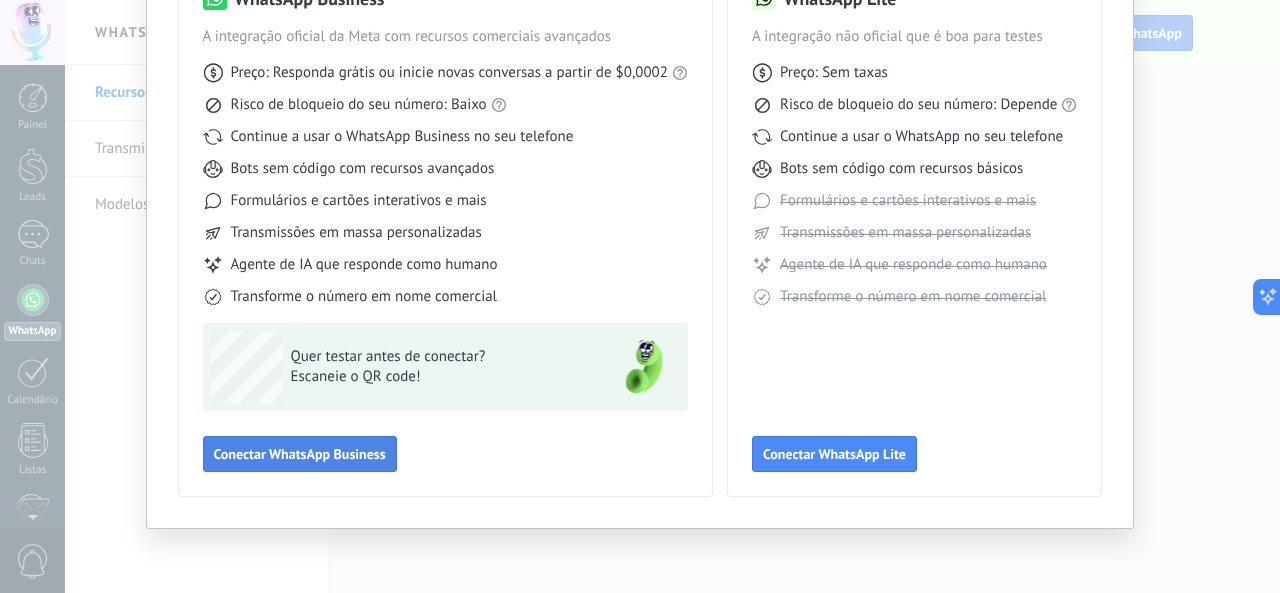click on "Conectar WhatsApp Business" at bounding box center (300, 454) 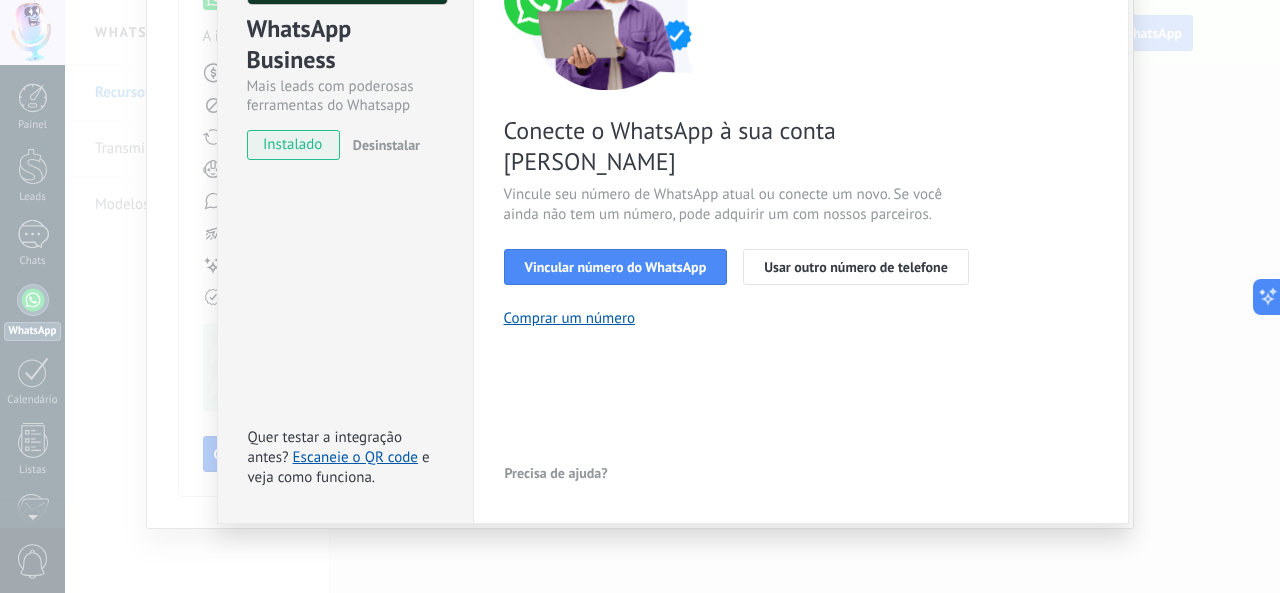 scroll, scrollTop: 236, scrollLeft: 0, axis: vertical 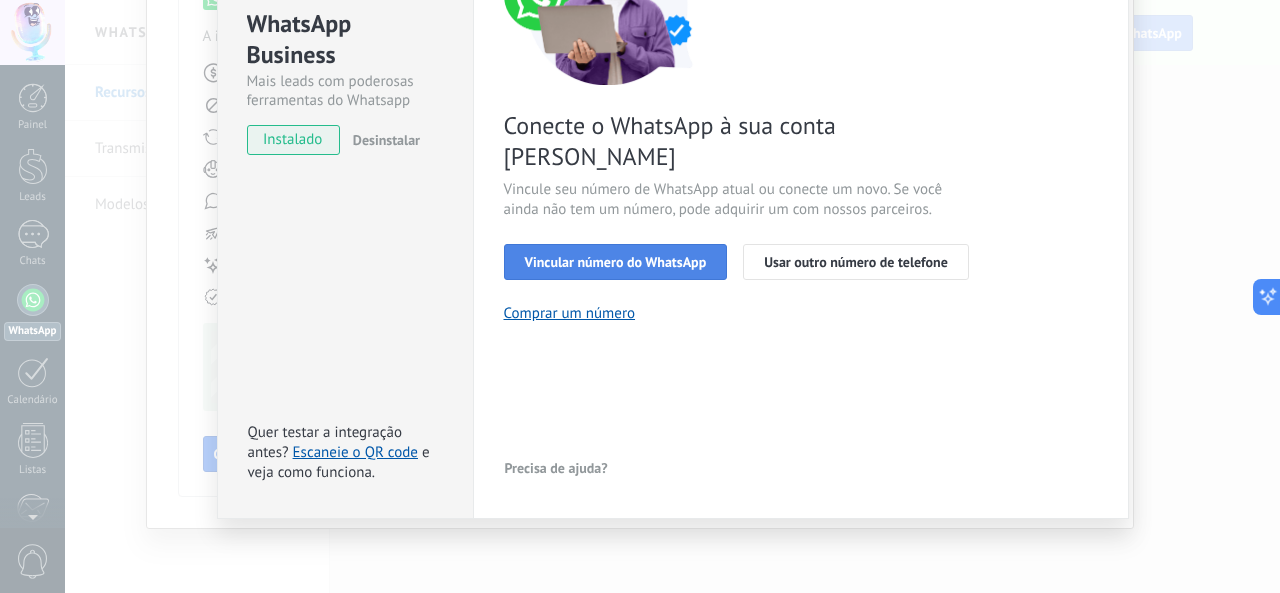click on "Vincular número do WhatsApp" at bounding box center [616, 262] 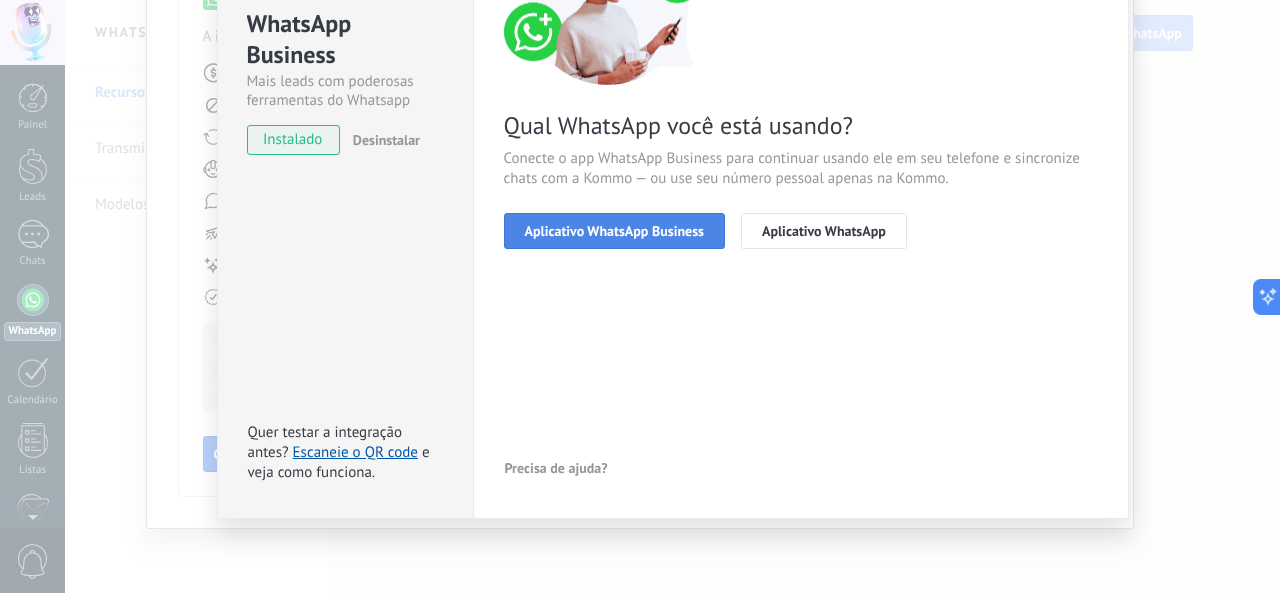 click on "Aplicativo WhatsApp Business" at bounding box center (614, 231) 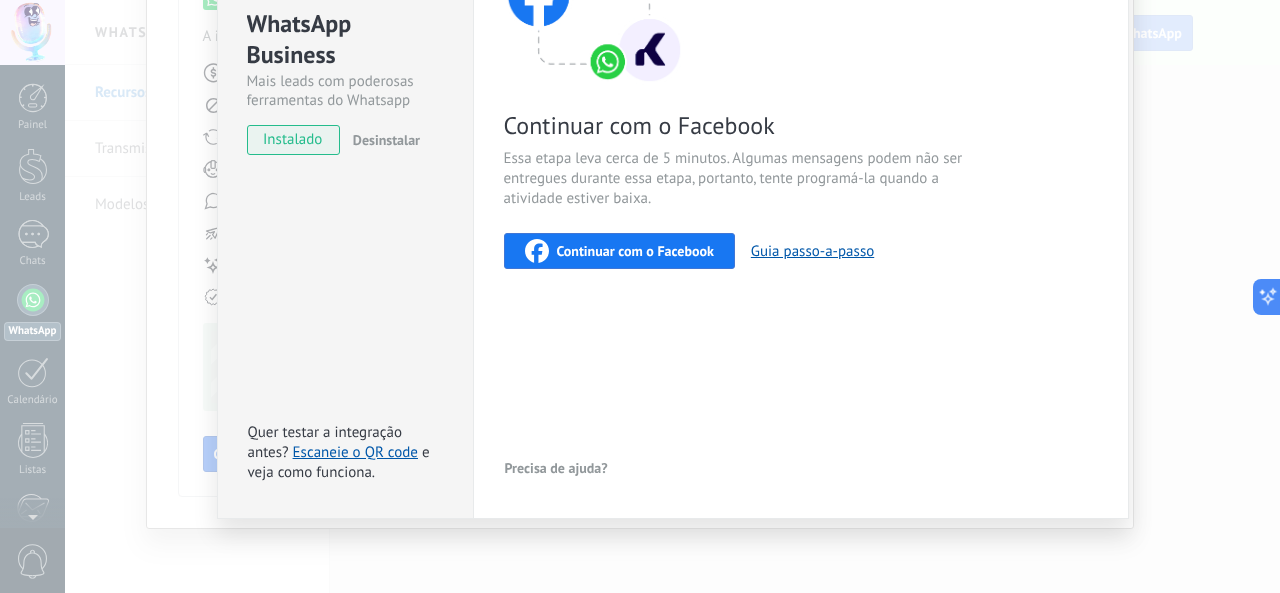 click on "Continuar com o Facebook" at bounding box center [635, 251] 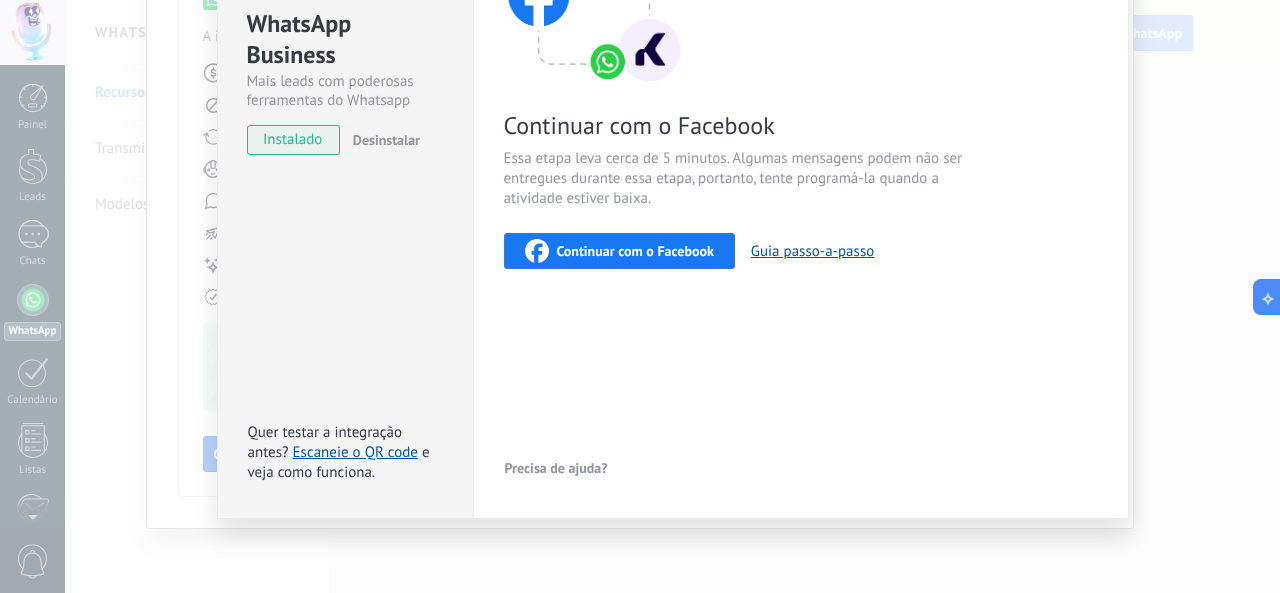 drag, startPoint x: 424, startPoint y: 225, endPoint x: 466, endPoint y: 299, distance: 85.08819 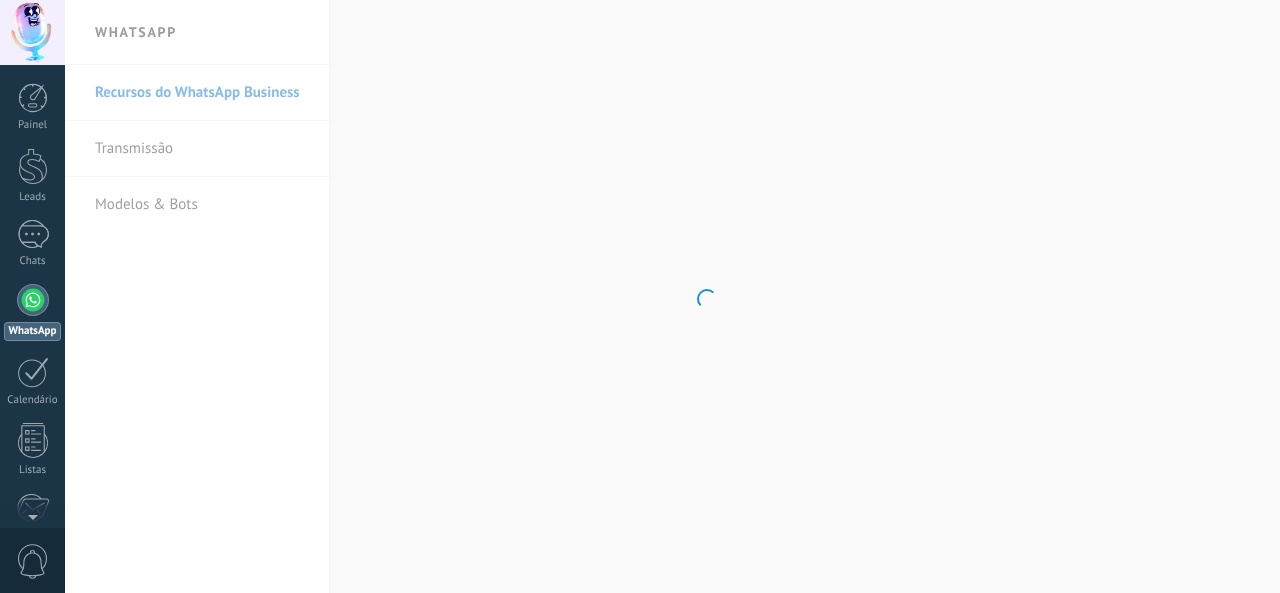 scroll, scrollTop: 0, scrollLeft: 0, axis: both 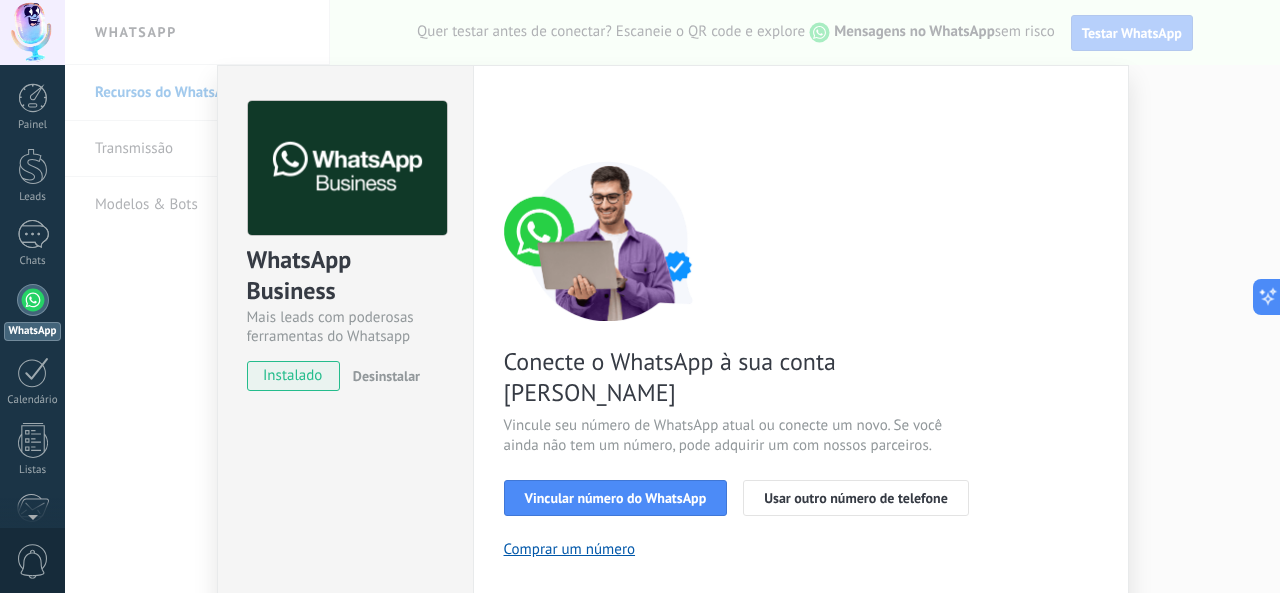 click on "WhatsApp Business Mais leads com poderosas ferramentas do Whatsapp instalado Desinstalar Quer testar a integração antes?   Escaneie o QR code   e veja como funciona. Configurações Autorização This tab logs the users who have granted integration access to this account. If you want to to remove a user's ability to send requests to the account on behalf of this integration, you can revoke access. If access is revoked from all users, the integration will stop working. This app is installed, but no one has given it access yet. WhatsApp Cloud API Mais _:  Salvar < Voltar 1 Selecionar aplicativo 2 Conectar Facebook 3 Finalizar configuração Conecte o WhatsApp à sua conta Kommo Vincule seu número de WhatsApp atual ou conecte um novo. Se você ainda não tem um número, pode adquirir um com nossos parceiros. Vincular número do WhatsApp Usar outro número de telefone Comprar um número Precisa de ajuda?" at bounding box center [672, 296] 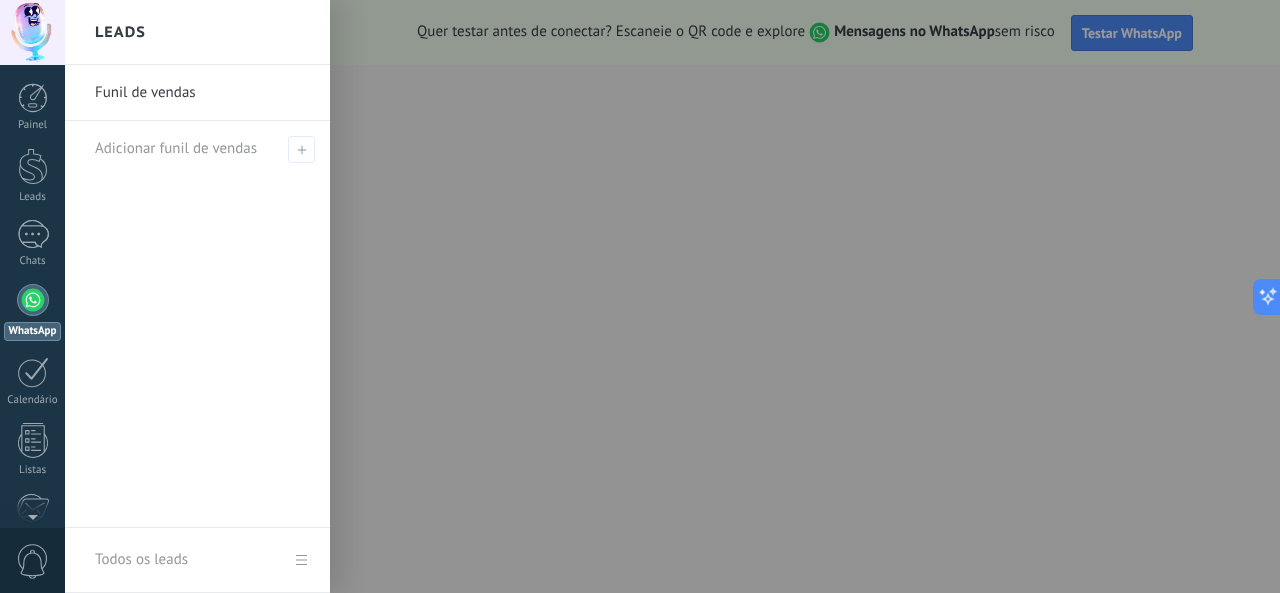 click at bounding box center [705, 296] 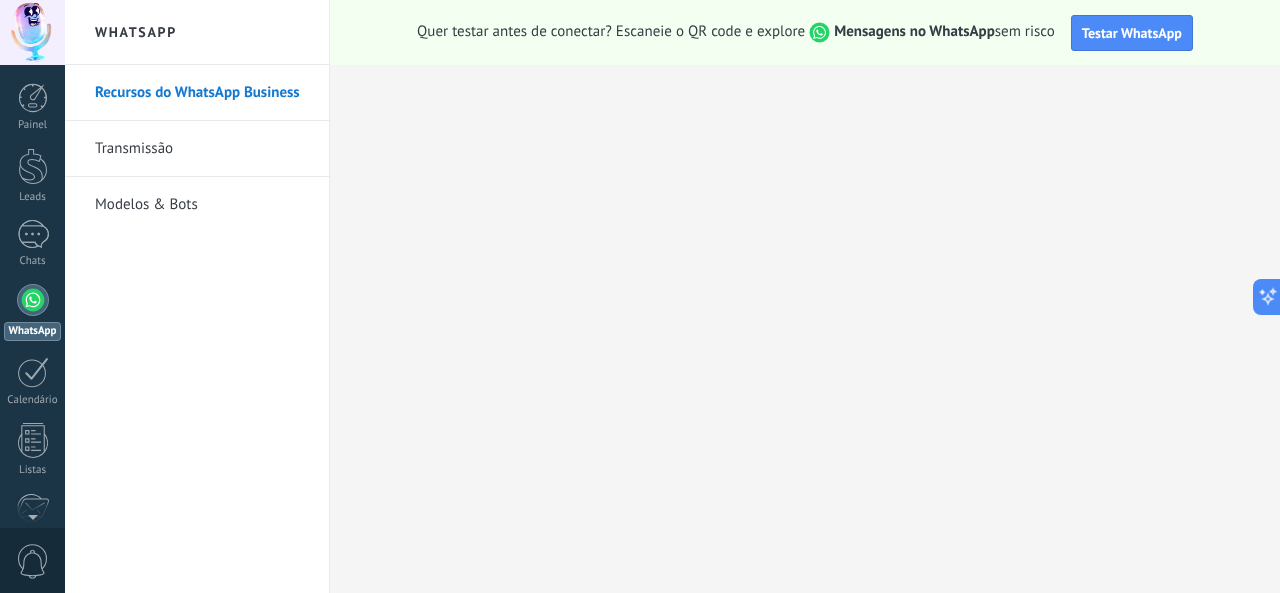 click on "Testar WhatsApp" at bounding box center [1132, 33] 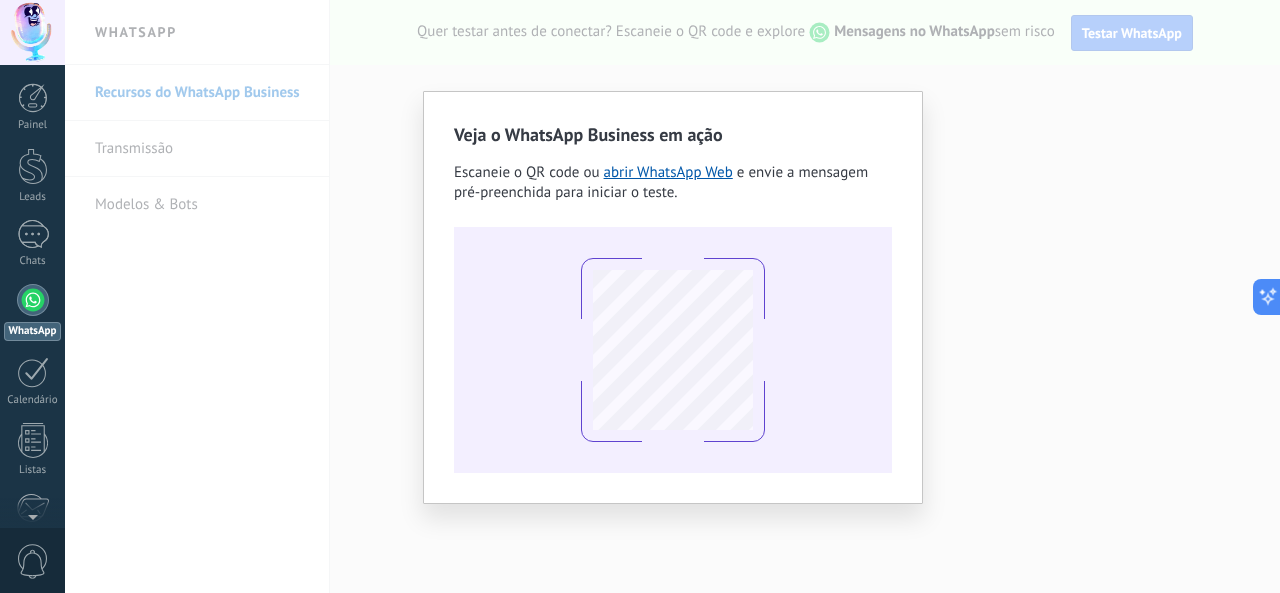 click on "Veja o WhatsApp Business em ação Escaneie o QR code ou   abrir WhatsApp Web   e envie a mensagem pré-preenchida para iniciar o teste." at bounding box center [672, 296] 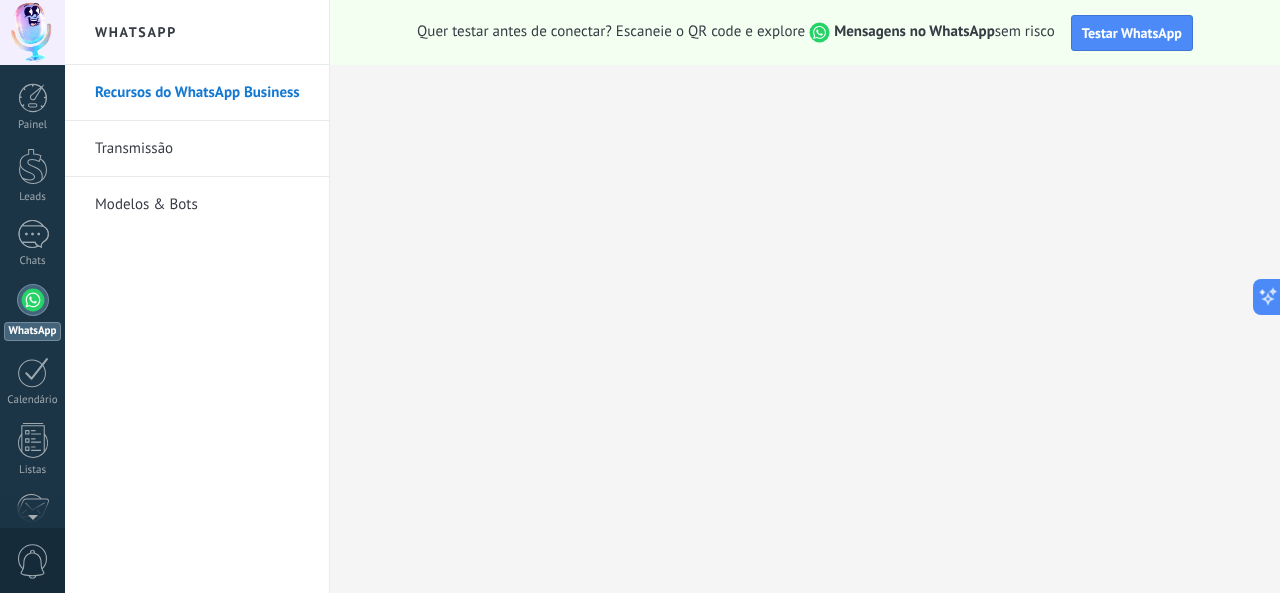 click on "Transmissão" at bounding box center [202, 149] 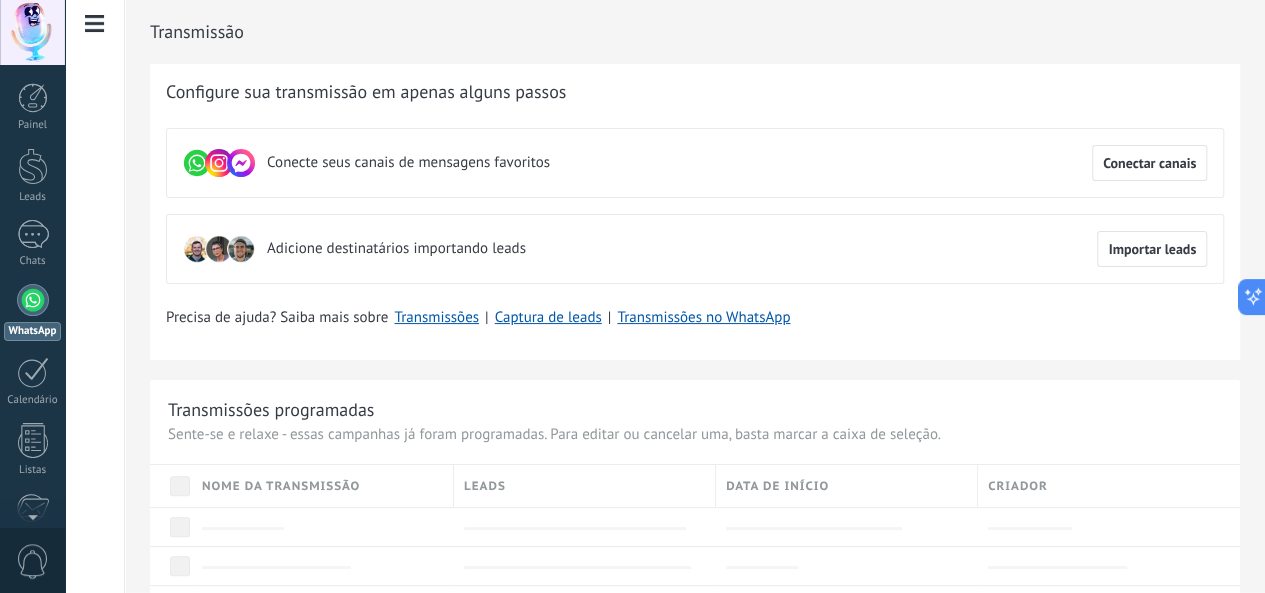 click on "Adicione destinatários importando leads Importar leads" at bounding box center (695, 249) 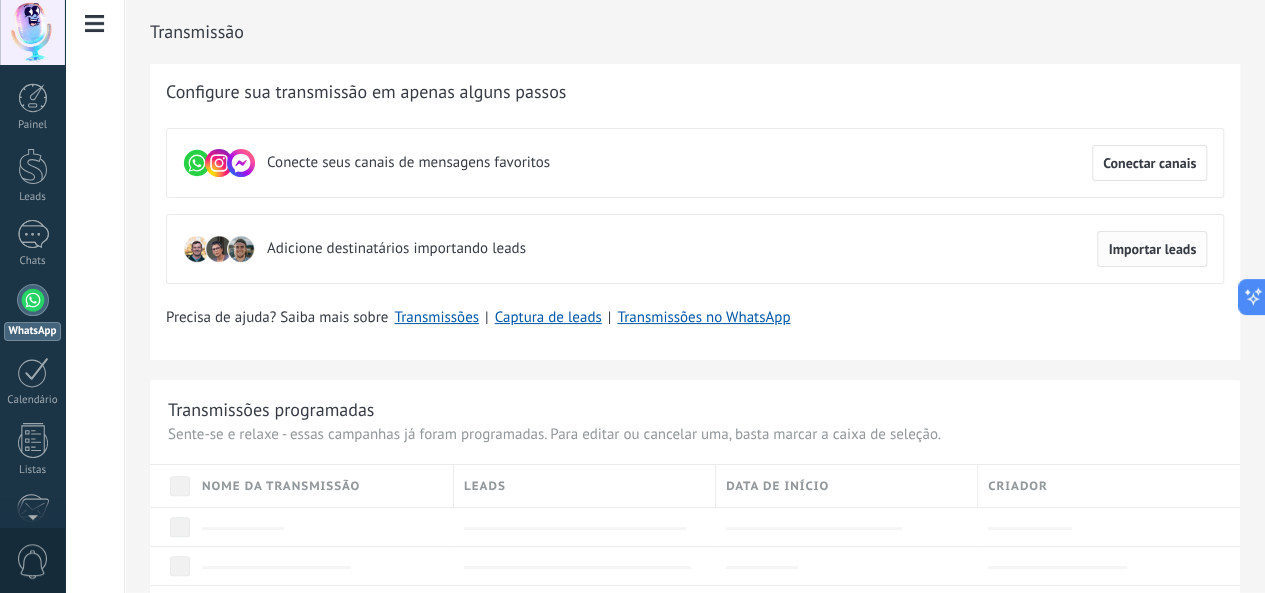 click on "Importar leads" at bounding box center (1152, 249) 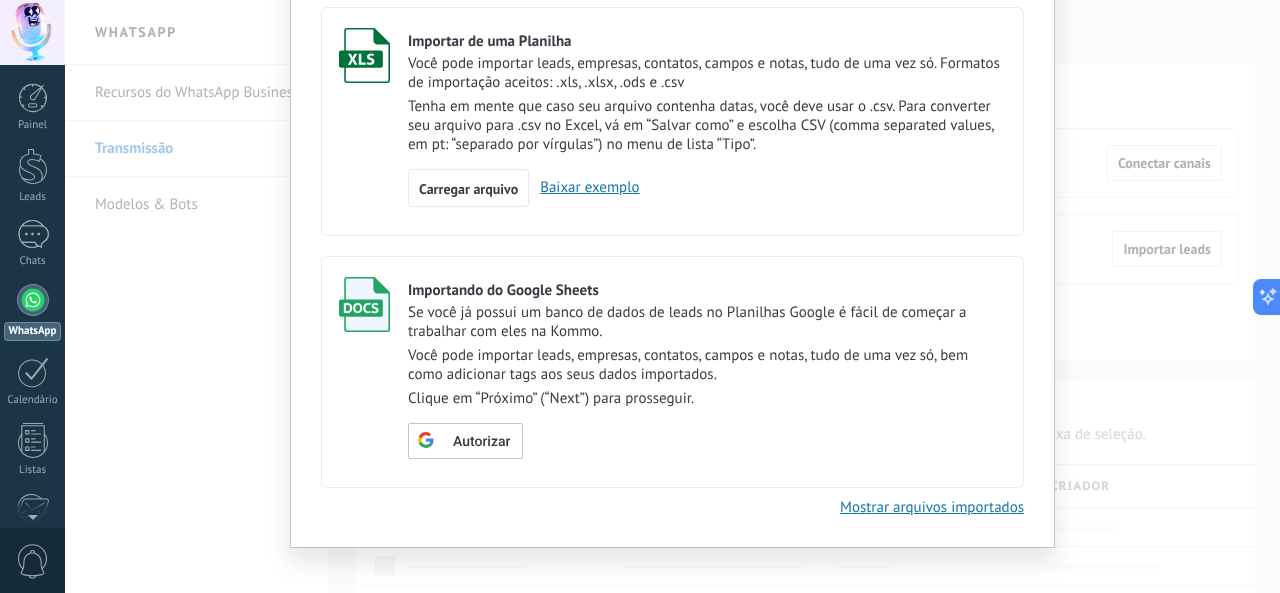scroll, scrollTop: 154, scrollLeft: 0, axis: vertical 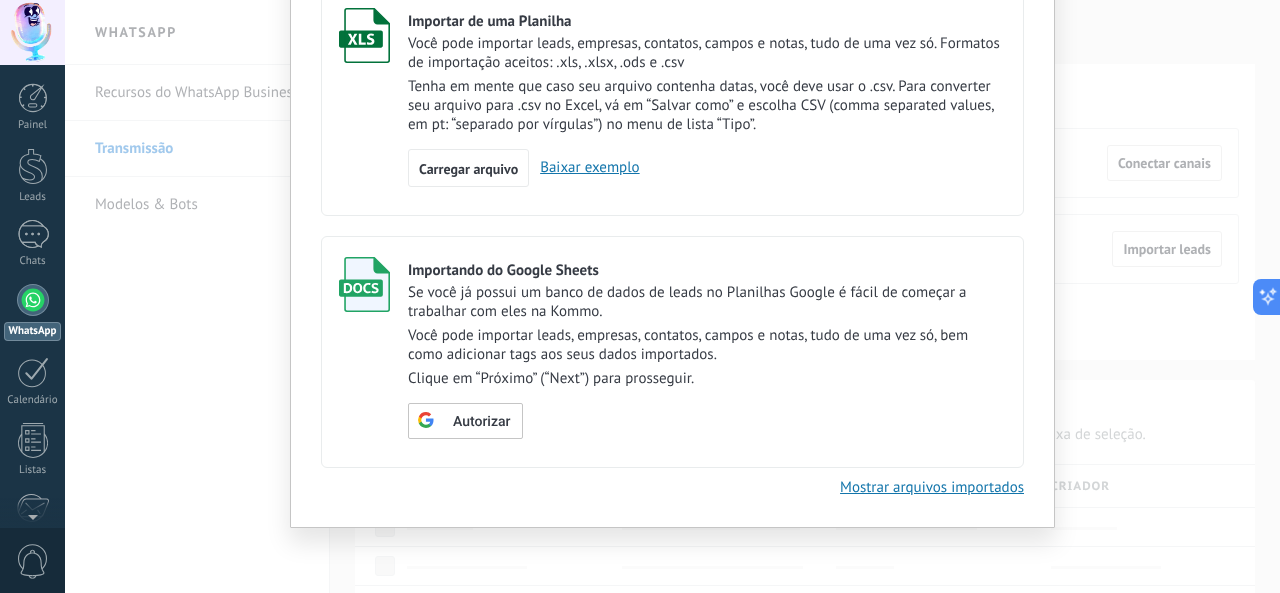 click on "Mostrar arquivos importados" at bounding box center (932, 487) 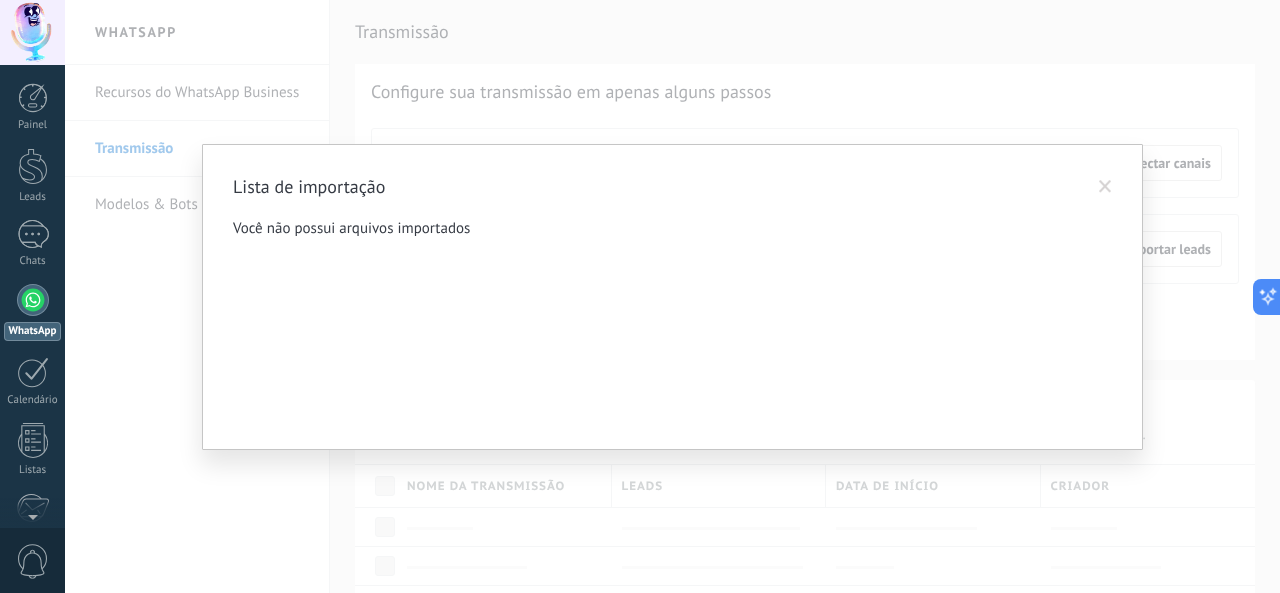 drag, startPoint x: 819, startPoint y: 132, endPoint x: 836, endPoint y: 125, distance: 18.384777 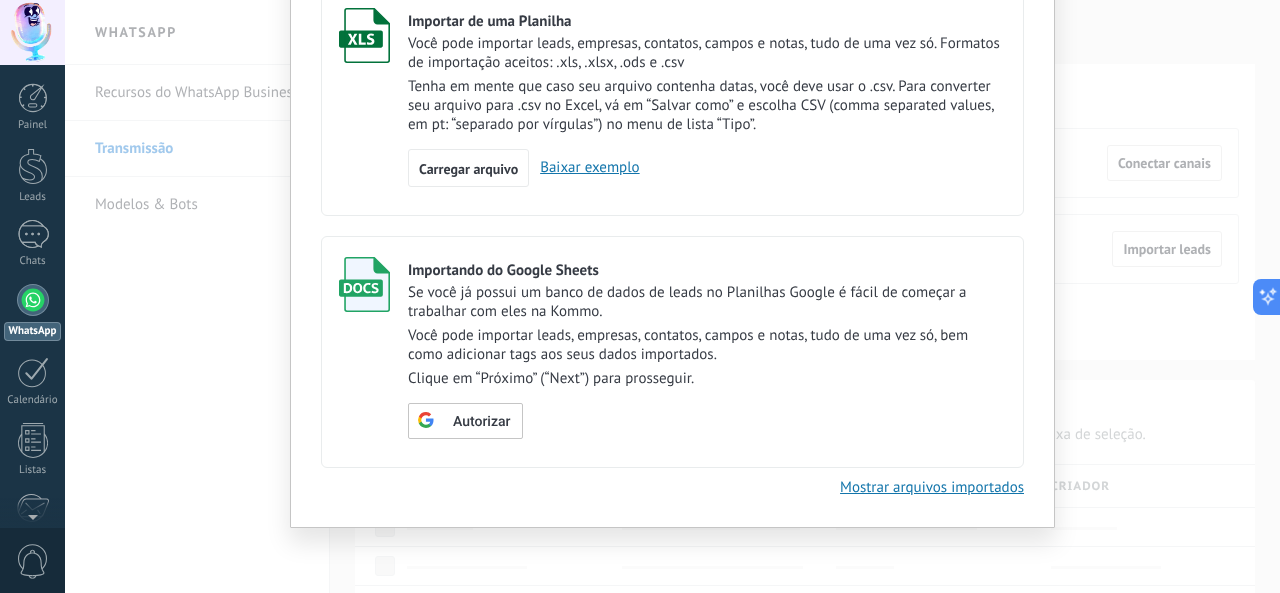 click on "Você pode importar leads, empresas, contatos, campos e notas, tudo de uma vez só. Formatos de importação aceitos: .xls, .xlsx, .ods e .csv [PERSON_NAME] em mente que caso seu arquivo contenha datas, você deve usar o .csv. Para converter seu arquivo para .csv no Excel, vá em “Salvar como” e escolha CSV (comma separated values, em pt: “separado por vírgulas”) no menu de lista “Tipo”." at bounding box center (707, 84) 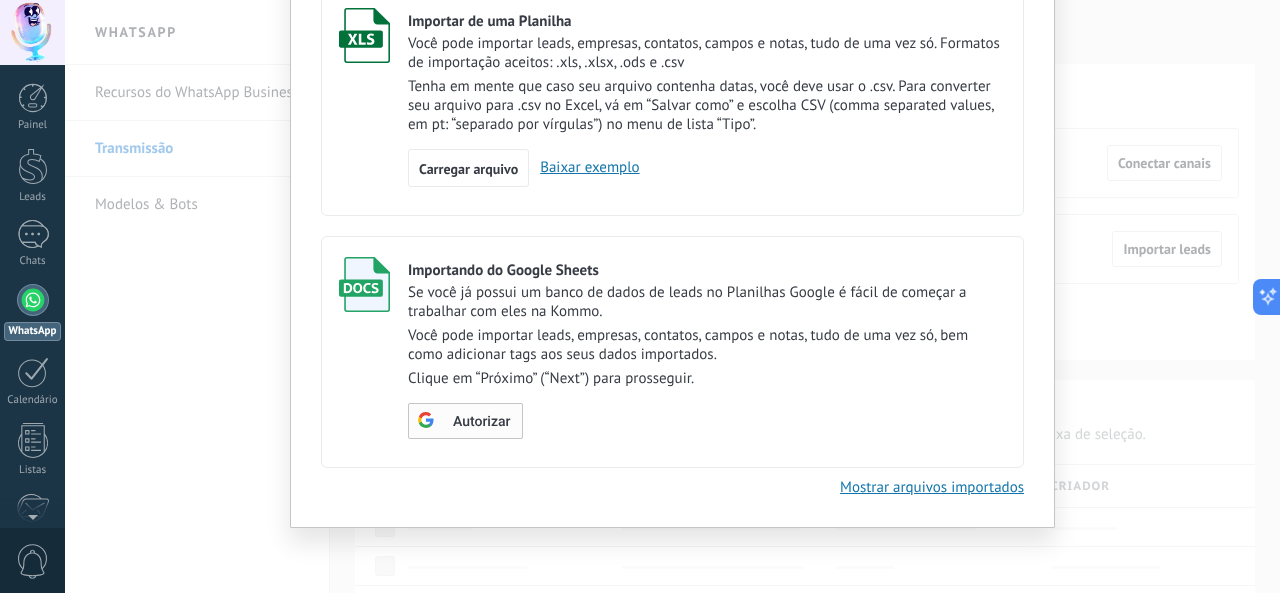 click on "Autorizar" at bounding box center (481, 422) 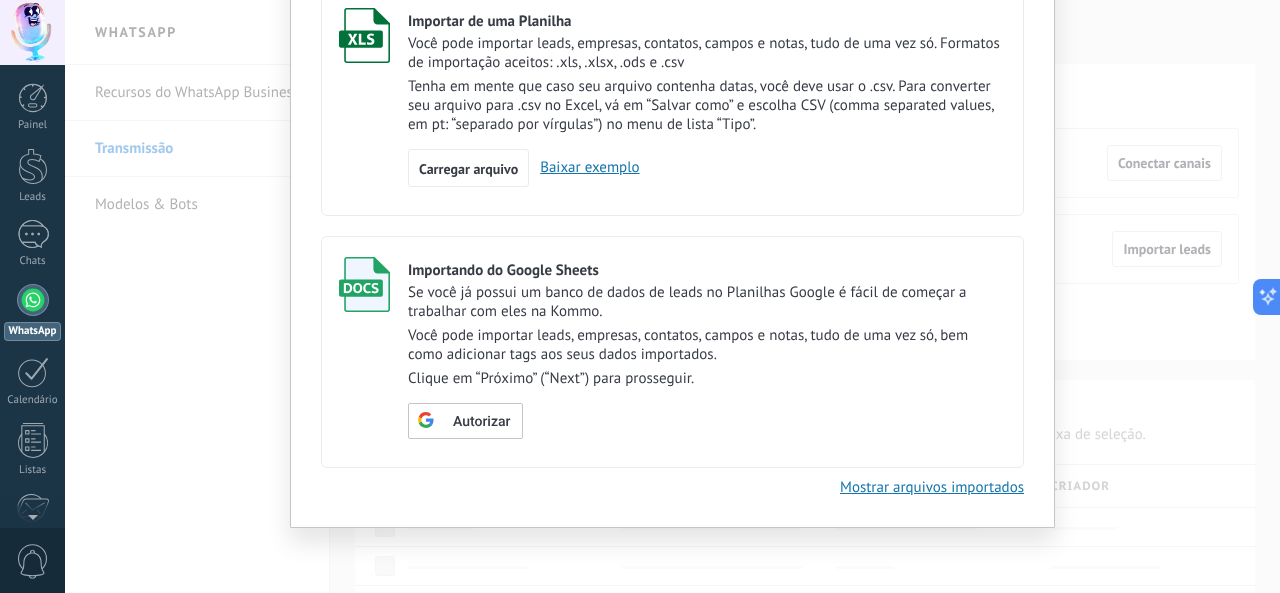 click on "Importar Cancelar Importar de uma Planilha Você pode importar leads, empresas, contatos, campos e notas, tudo de uma vez só. Formatos de importação aceitos: .xls, .xlsx, .ods e .csv [PERSON_NAME] em mente que caso seu arquivo contenha datas, você deve usar o .csv. Para converter seu arquivo para .csv no Excel, vá em “Salvar como” e escolha CSV (comma separated values, em pt: “separado por vírgulas”) no menu de lista “Tipo”. Carregar arquivo Baixar exemplo Importando do Google Sheets Se você já possui um banco de dados de leads no Planilhas Google é fácil de começar a trabalhar com eles na Kommo. Você pode importar leads, empresas, contatos, campos e notas, tudo de uma vez só, bem como adicionar tags aos seus dados importados. Clique em “Próximo” (“Next”) para prosseguir. Autorizar Mostrar arquivos importados" at bounding box center (672, 296) 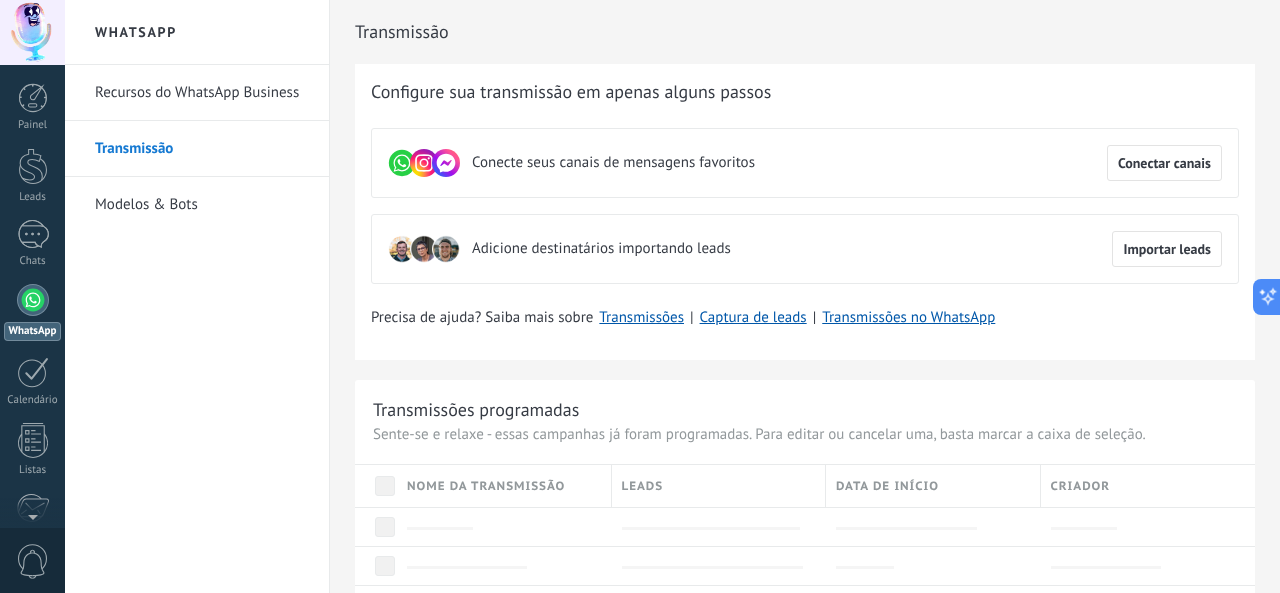 scroll, scrollTop: 0, scrollLeft: 0, axis: both 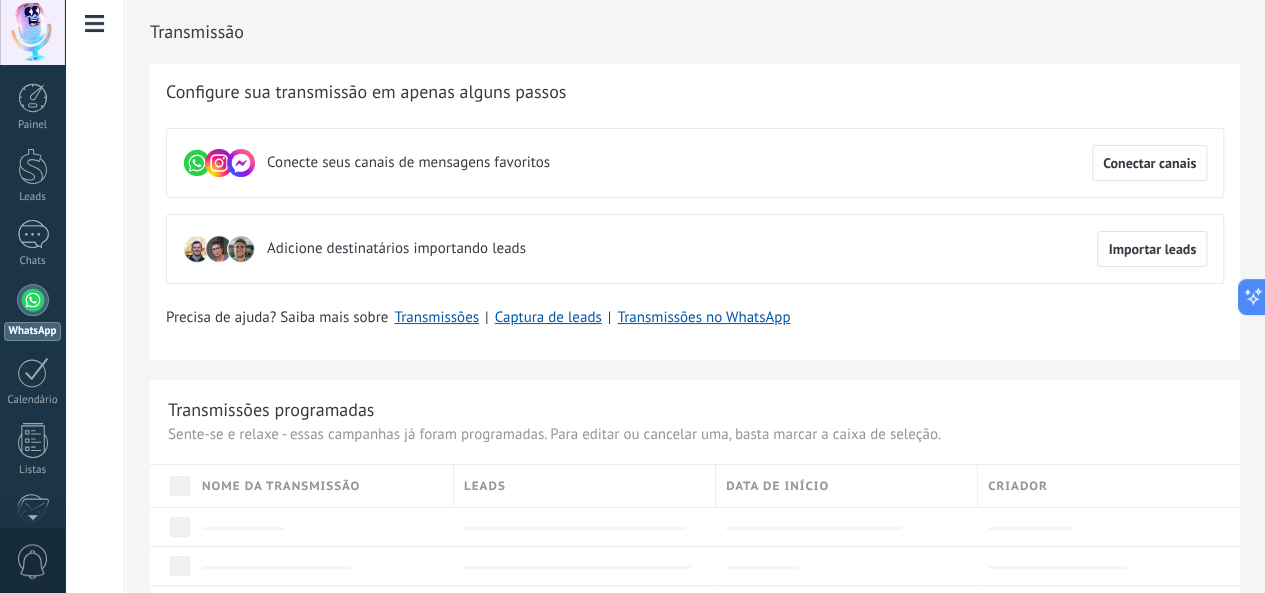 click on "Recursos do WhatsApp Business" at bounding box center (-116, 93) 